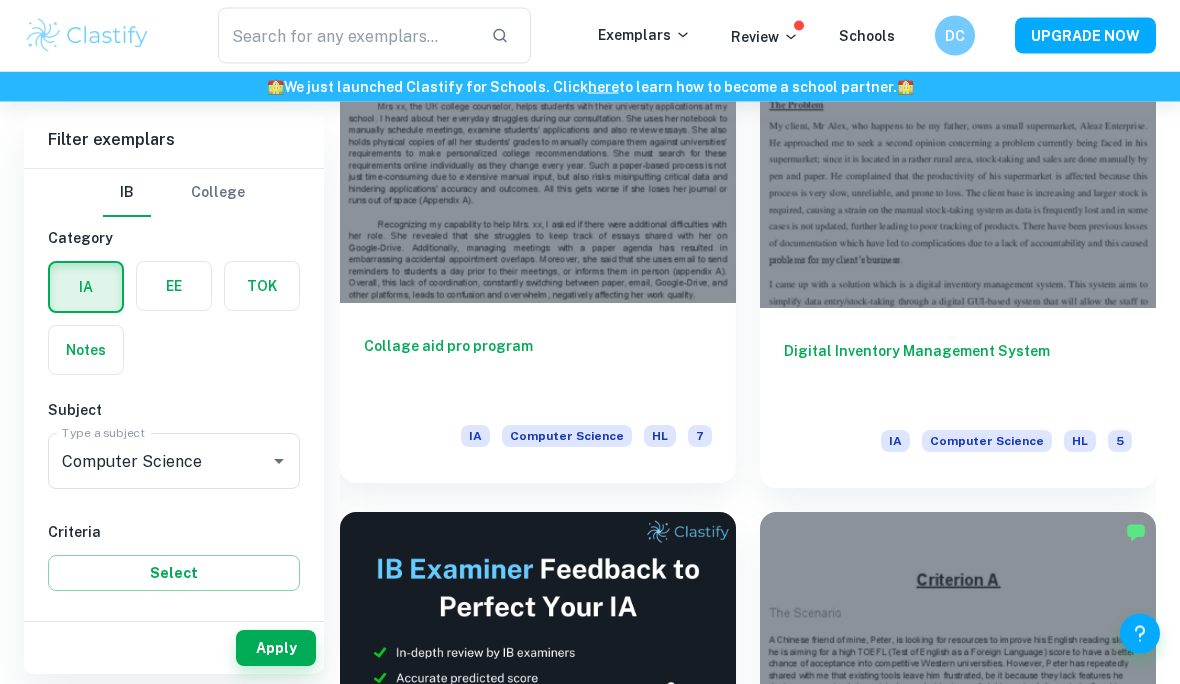 scroll, scrollTop: 663, scrollLeft: 0, axis: vertical 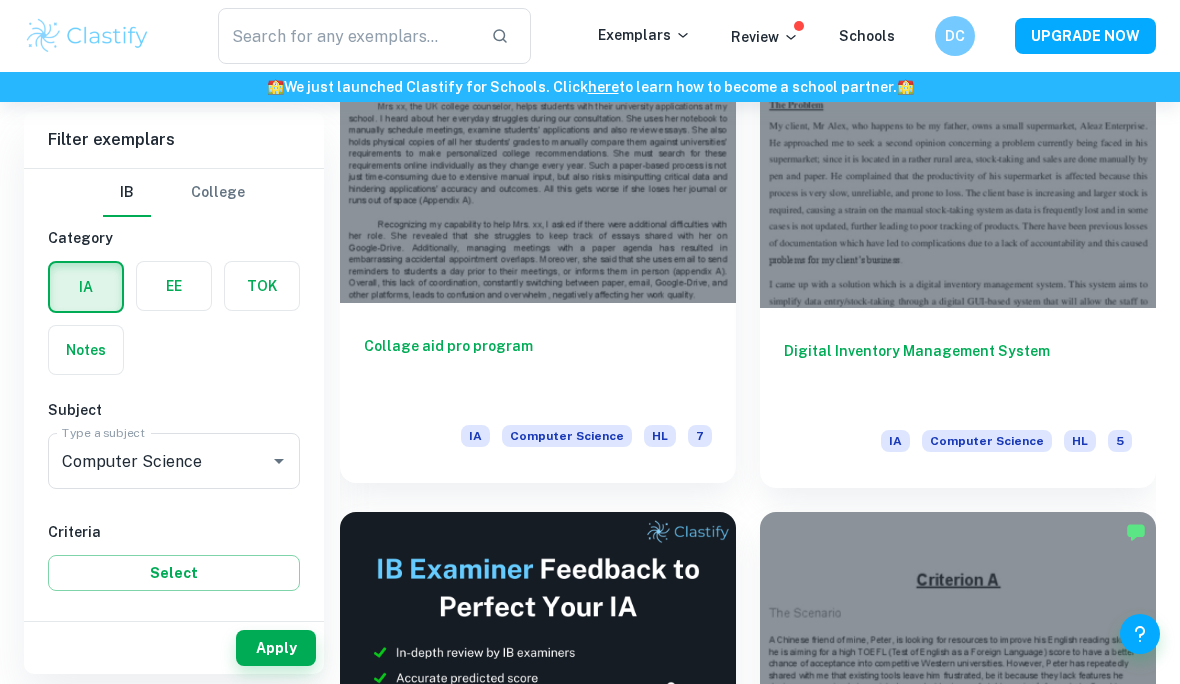 click on "Collage aid pro program" at bounding box center [538, 368] 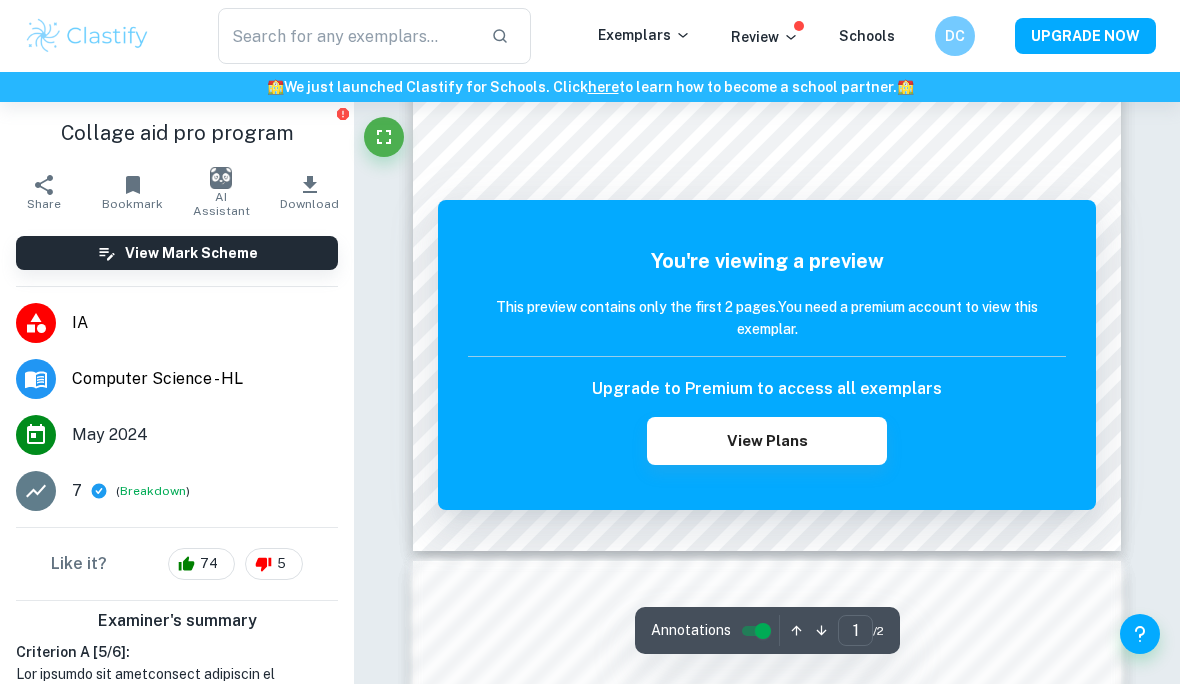 scroll, scrollTop: 486, scrollLeft: 0, axis: vertical 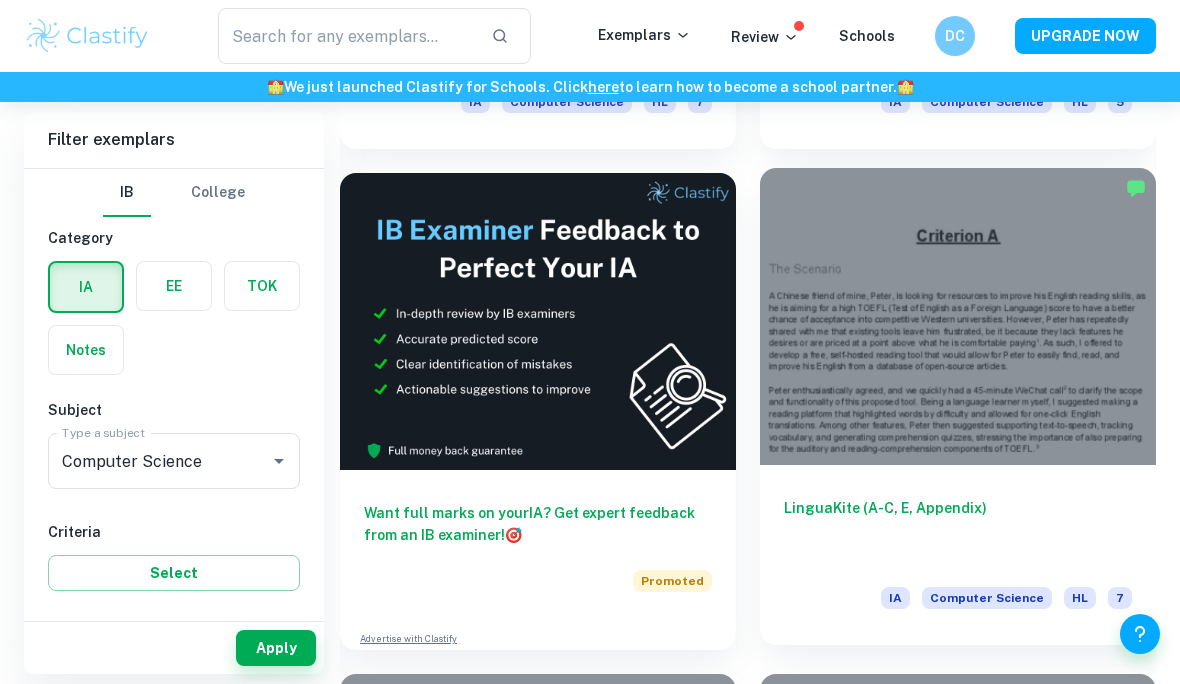 click on "LinguaKite (A-C, E, Appendix)" at bounding box center [958, 530] 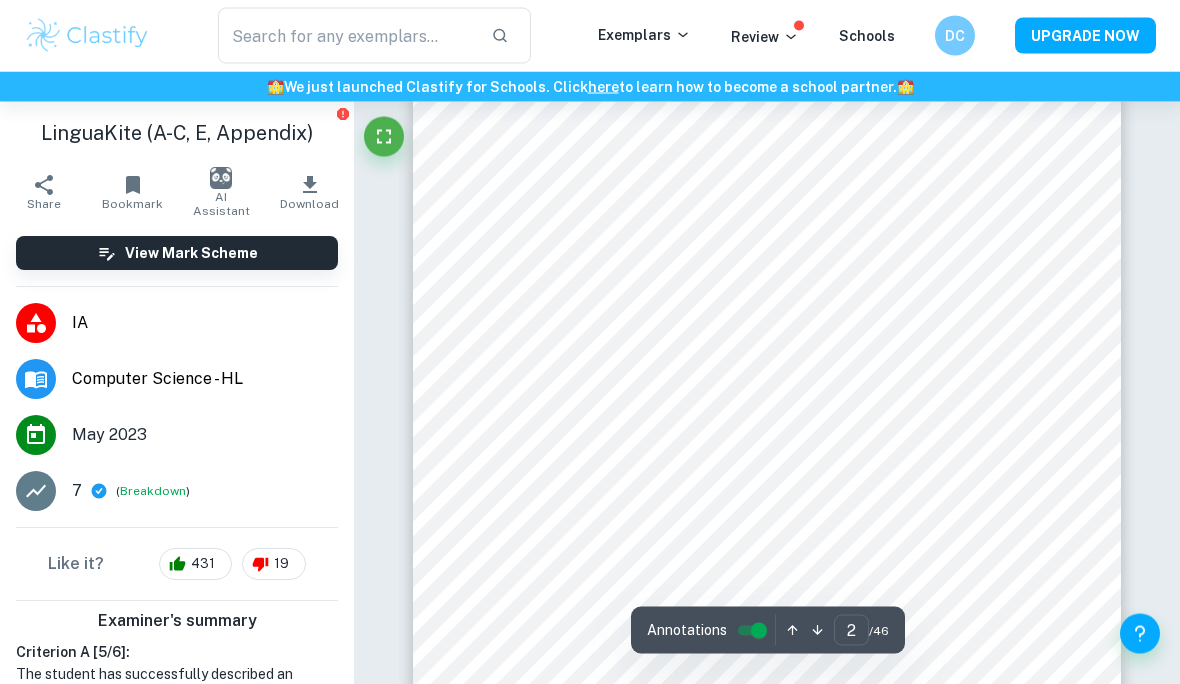 scroll, scrollTop: 1288, scrollLeft: 0, axis: vertical 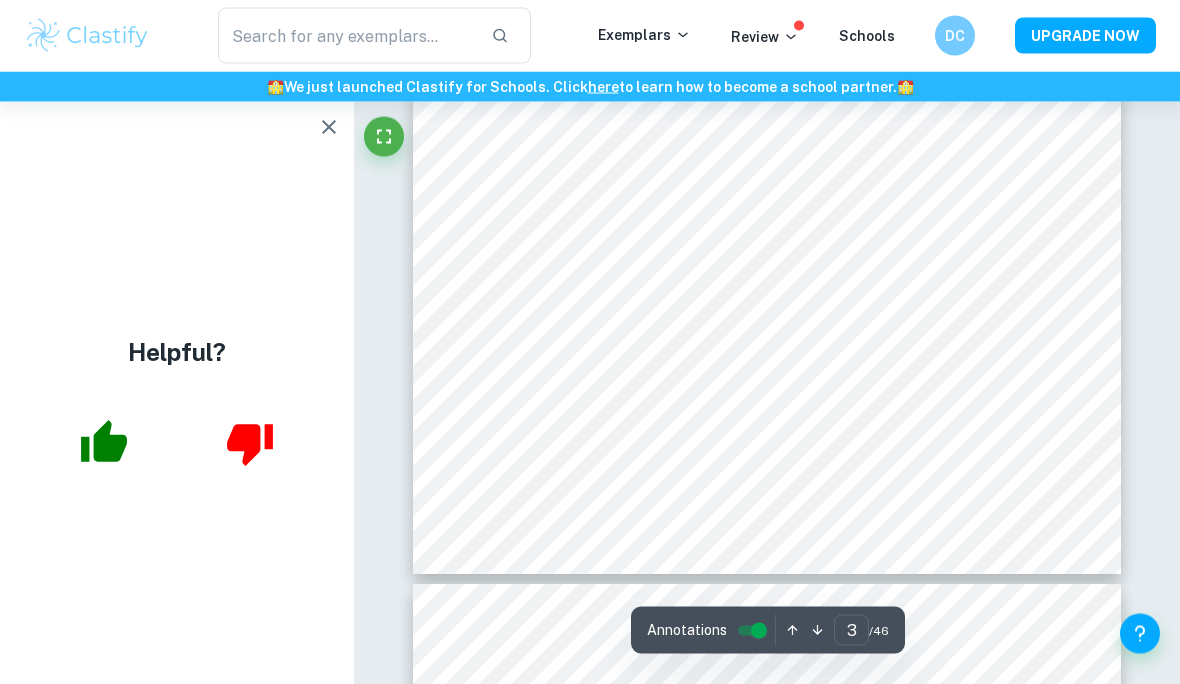 click 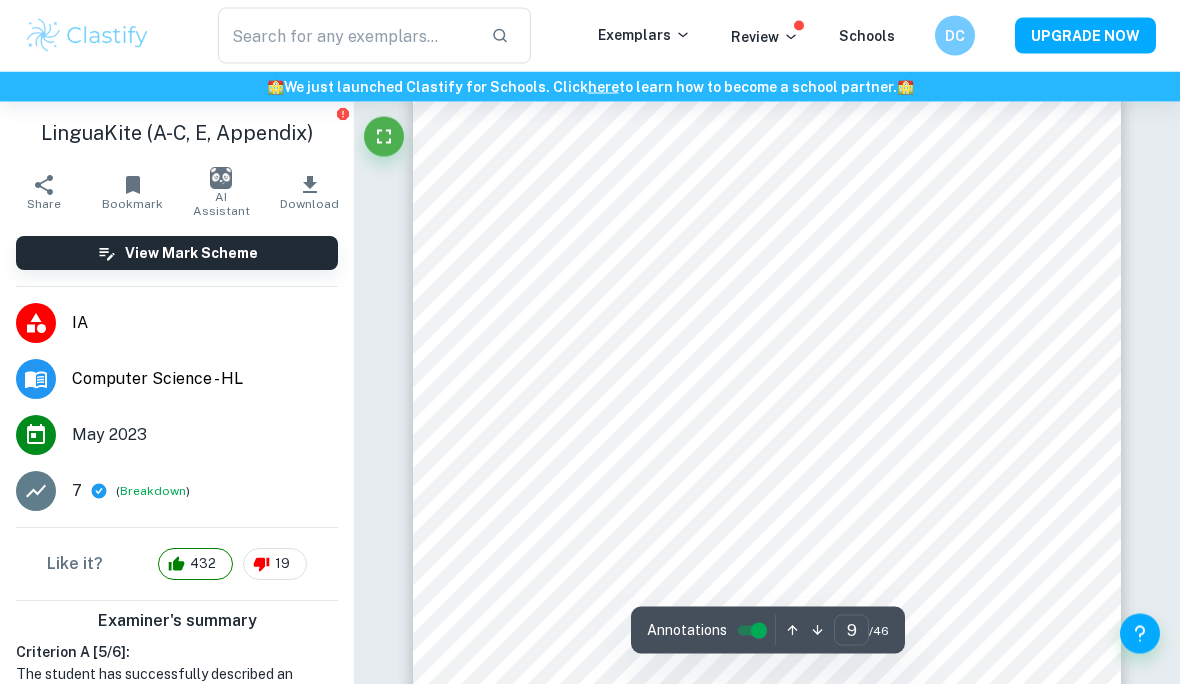 scroll, scrollTop: 8344, scrollLeft: 0, axis: vertical 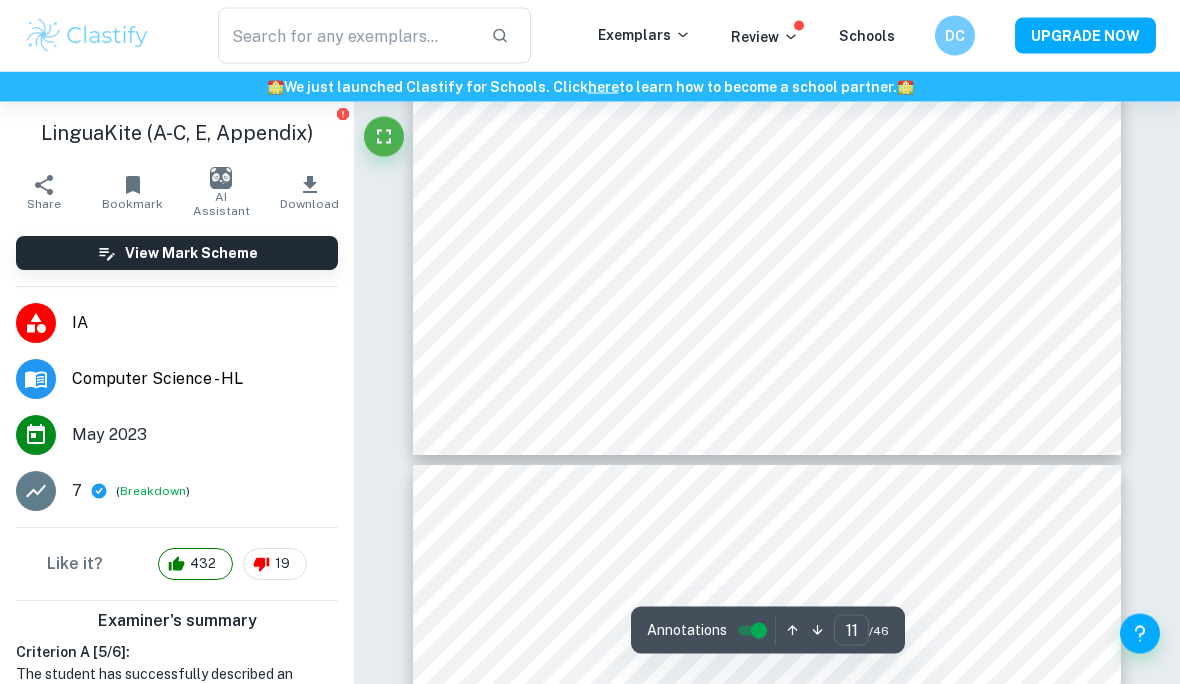 type on "12" 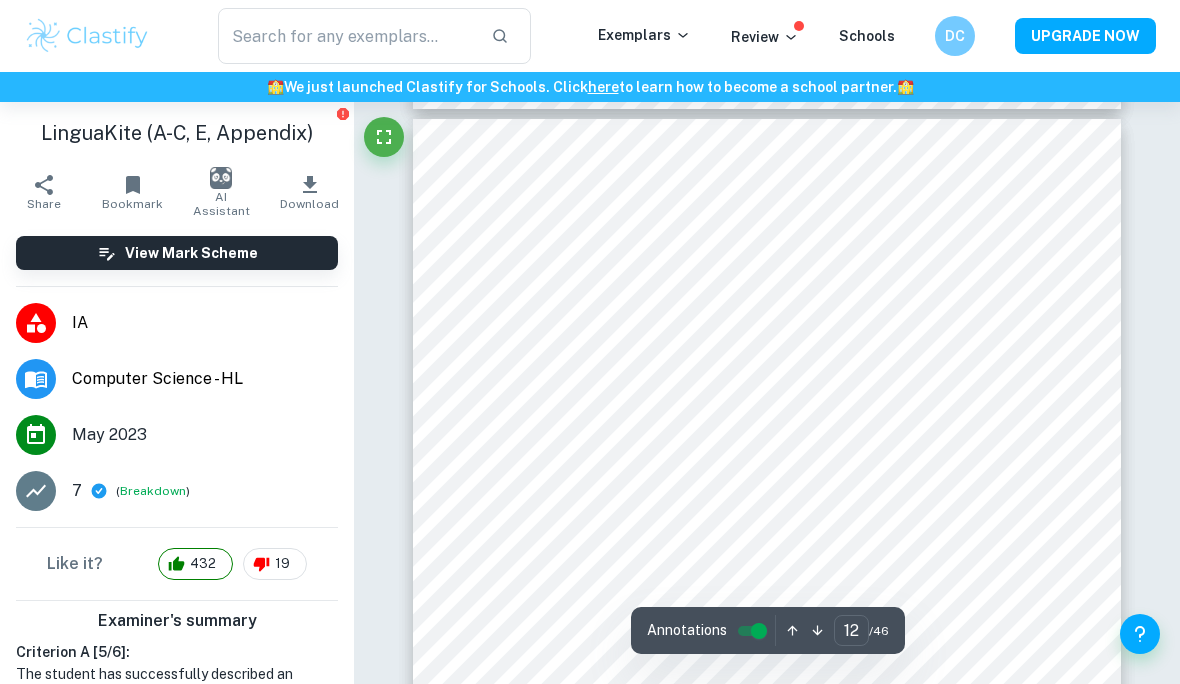 scroll, scrollTop: 11123, scrollLeft: 0, axis: vertical 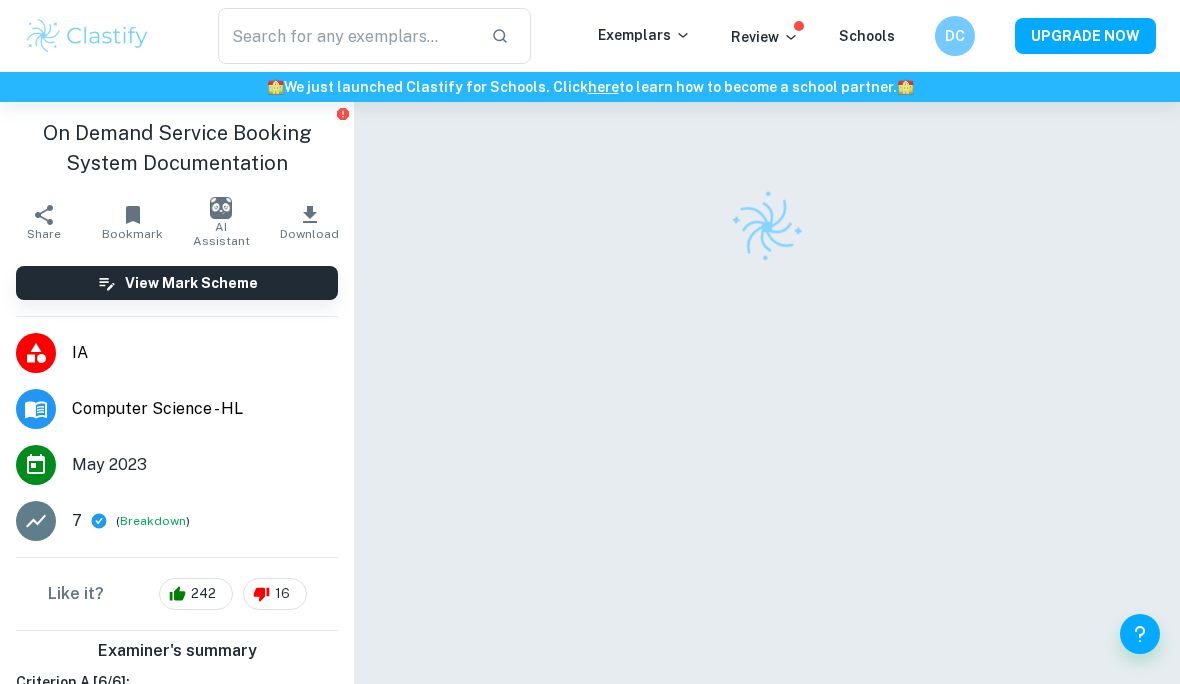checkbox on "true" 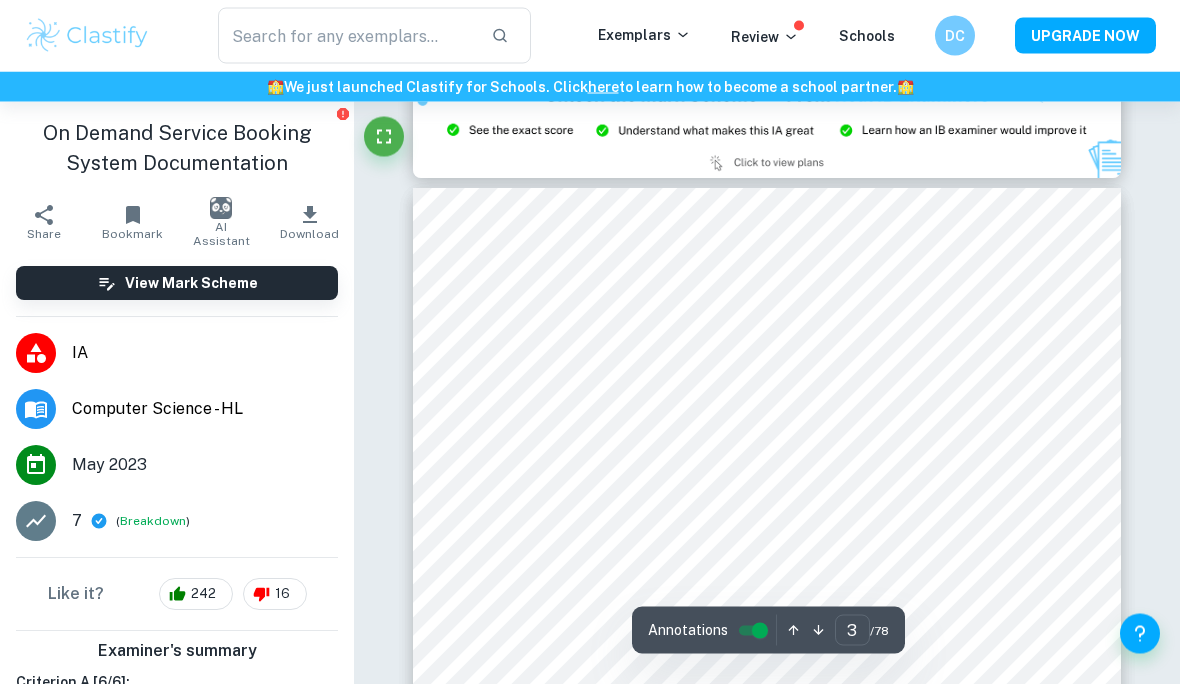 scroll, scrollTop: 2187, scrollLeft: 0, axis: vertical 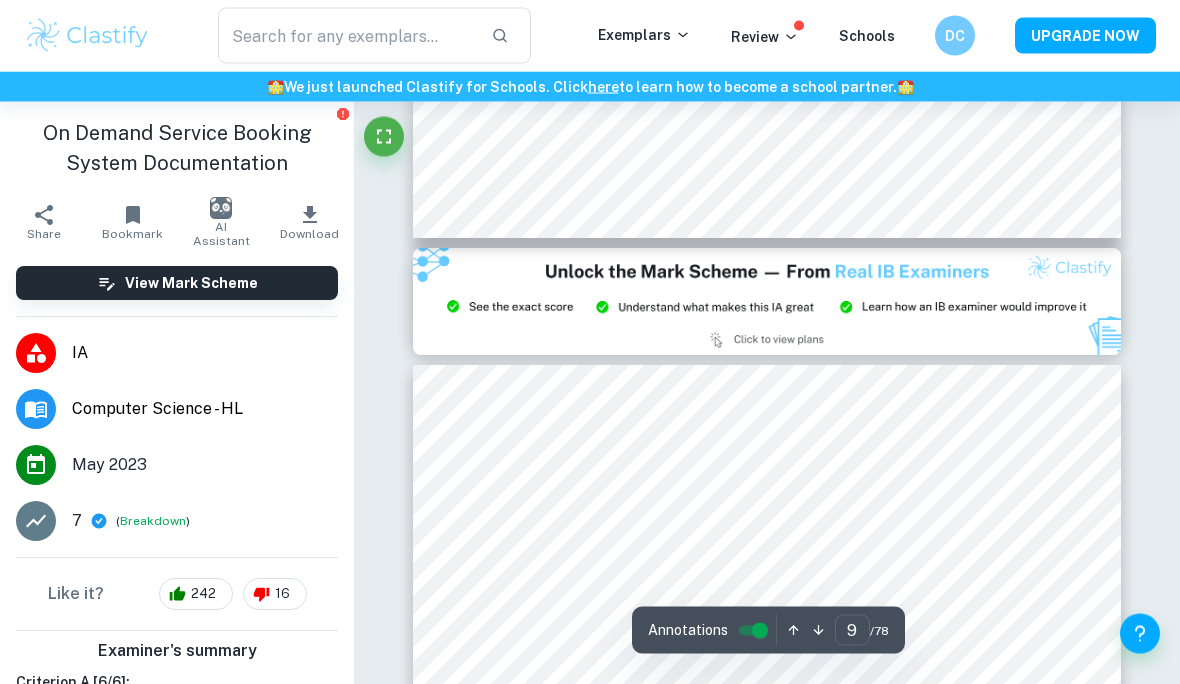 type on "8" 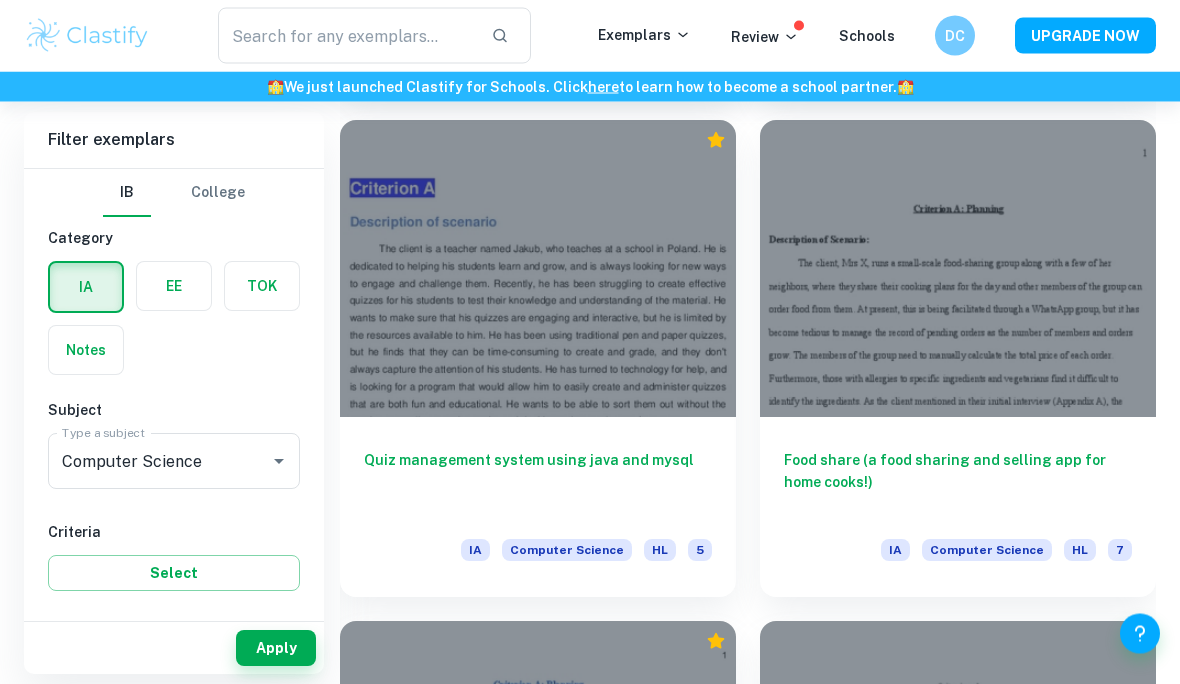 scroll, scrollTop: 4061, scrollLeft: 0, axis: vertical 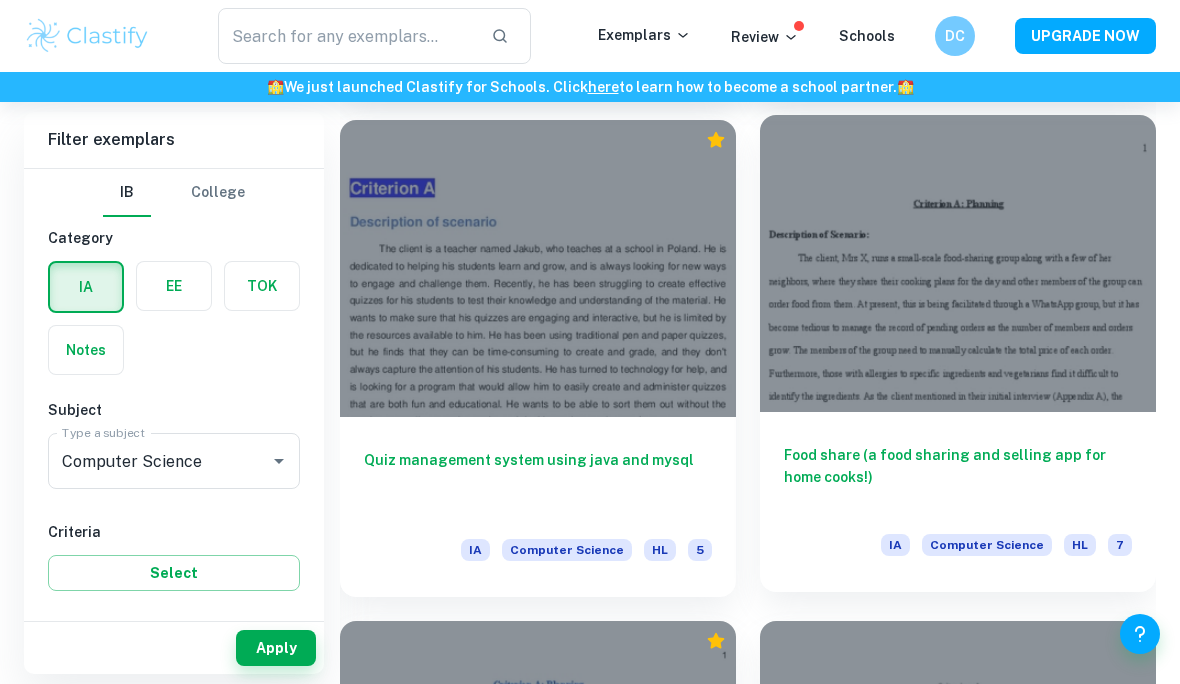 click on "Food share (a food sharing and selling app for home cooks!)" at bounding box center [958, 477] 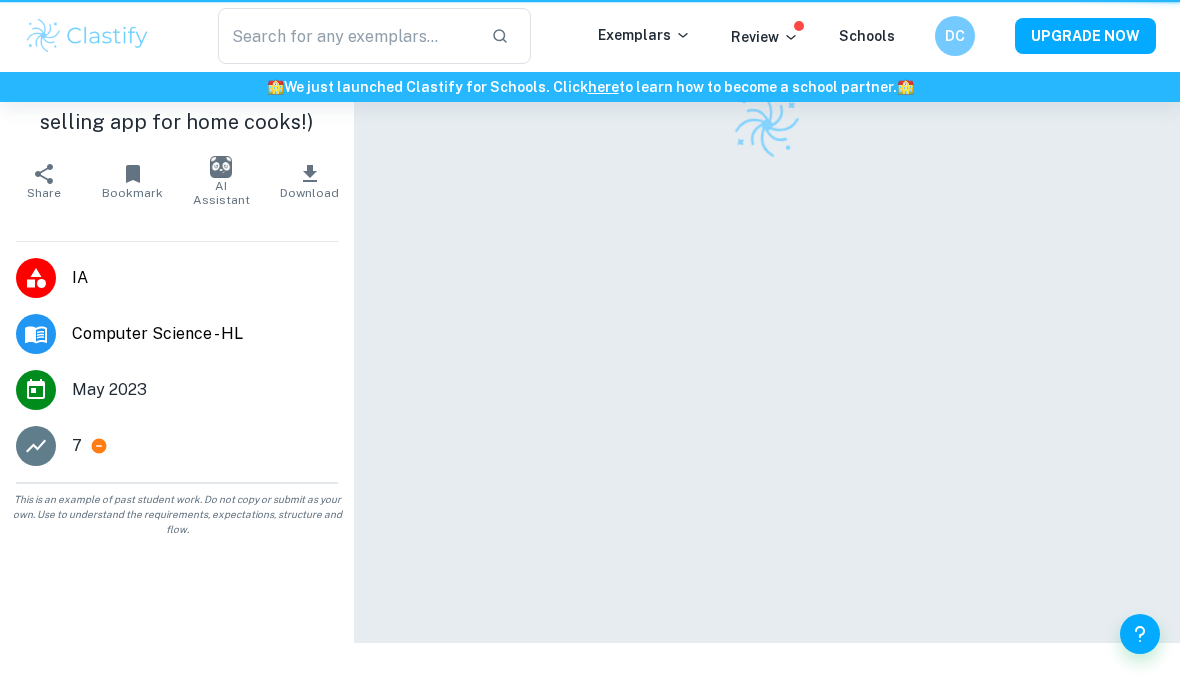 scroll, scrollTop: 0, scrollLeft: 0, axis: both 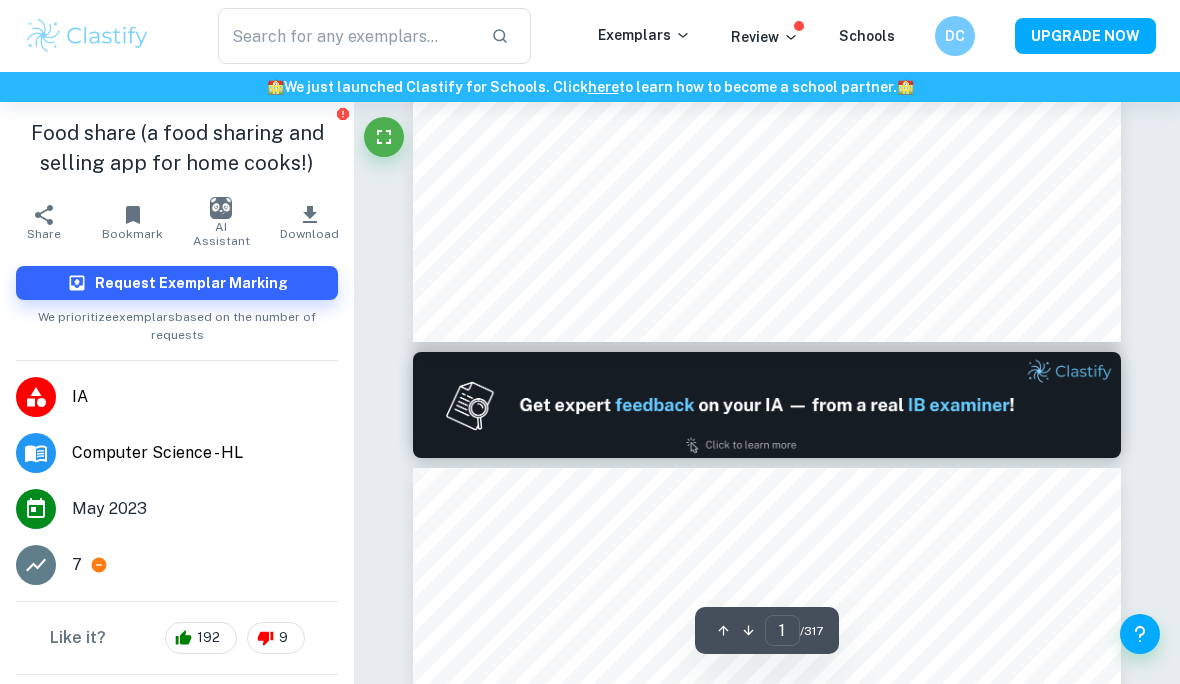 type on "2" 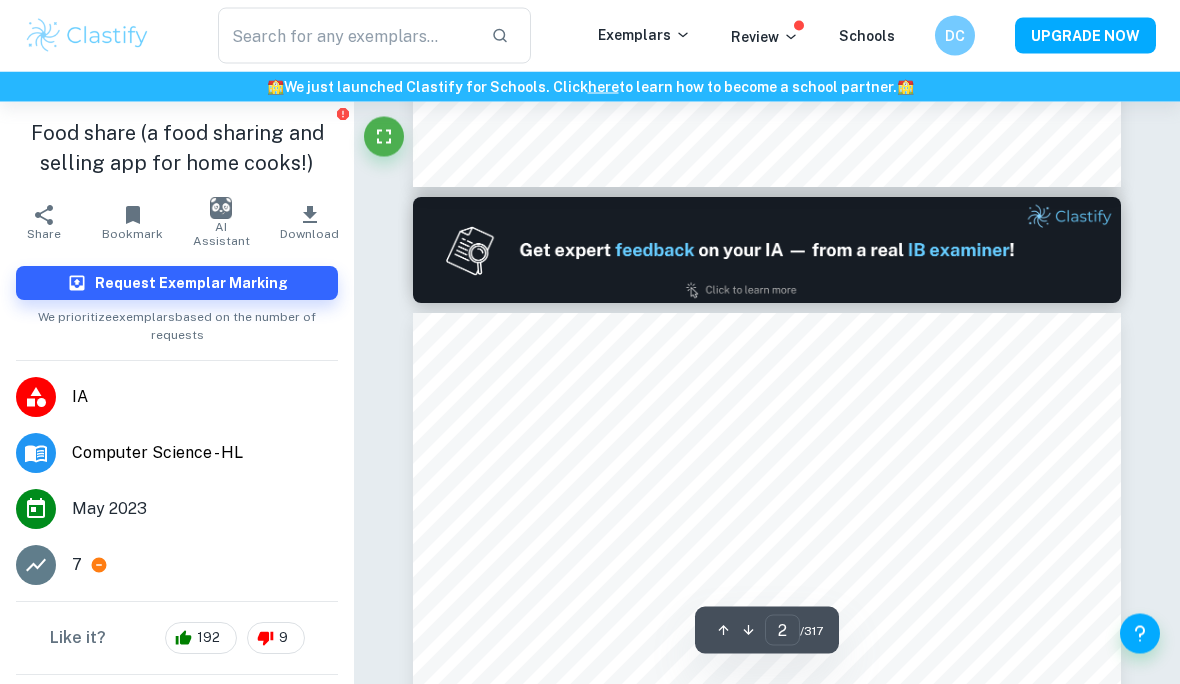 scroll, scrollTop: 1009, scrollLeft: 0, axis: vertical 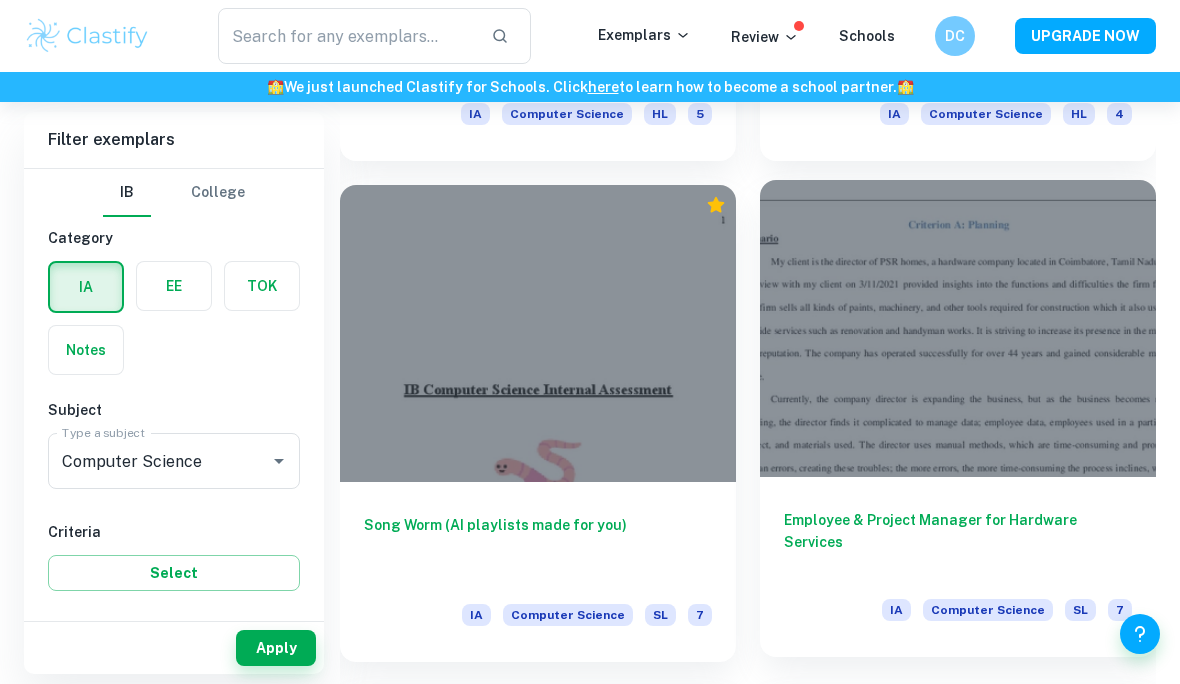click on "Employee & Project Manager for Hardware Services" at bounding box center [958, 542] 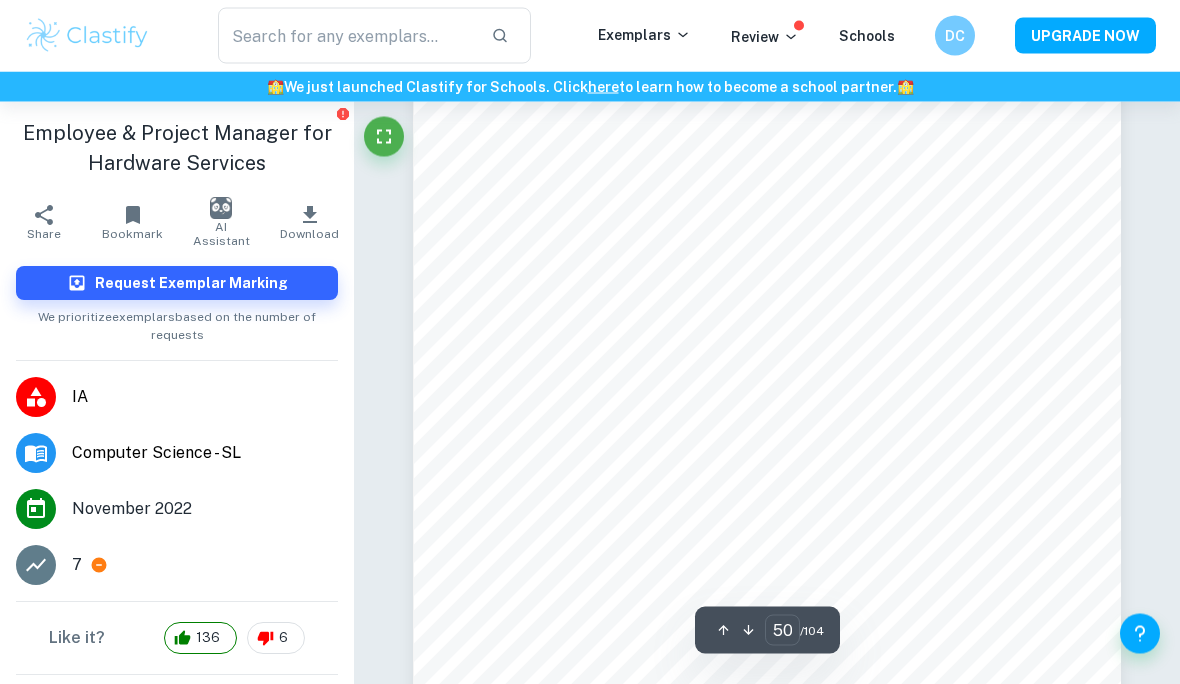 scroll, scrollTop: 50989, scrollLeft: 0, axis: vertical 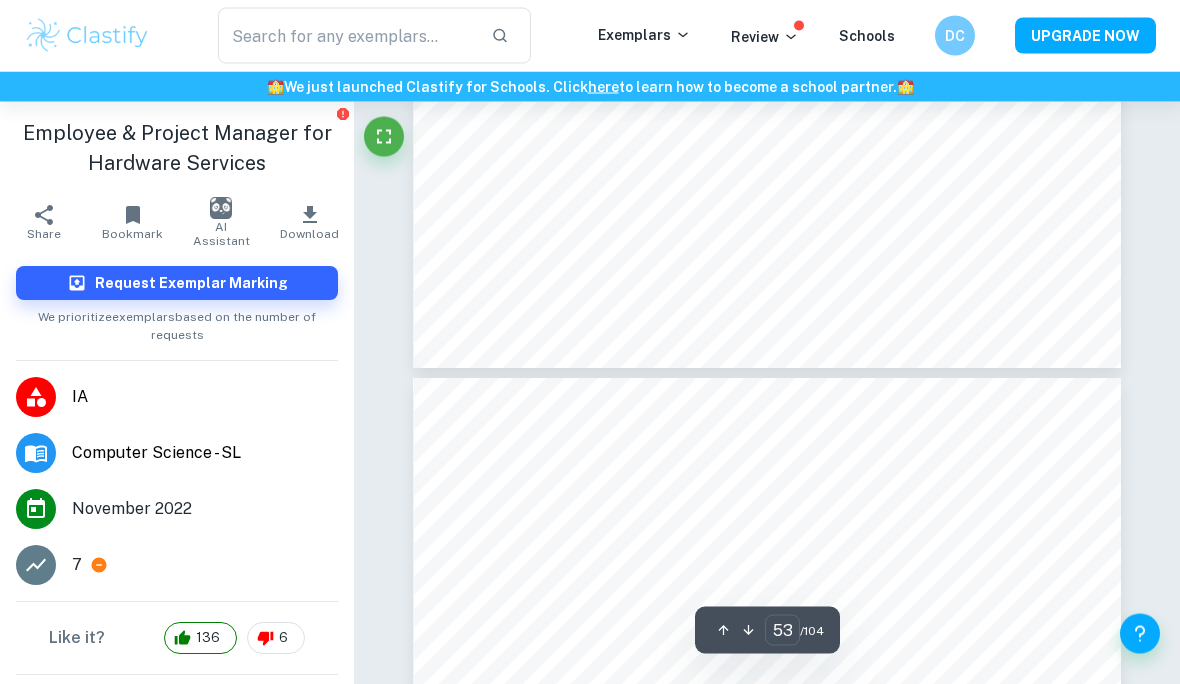 type on "54" 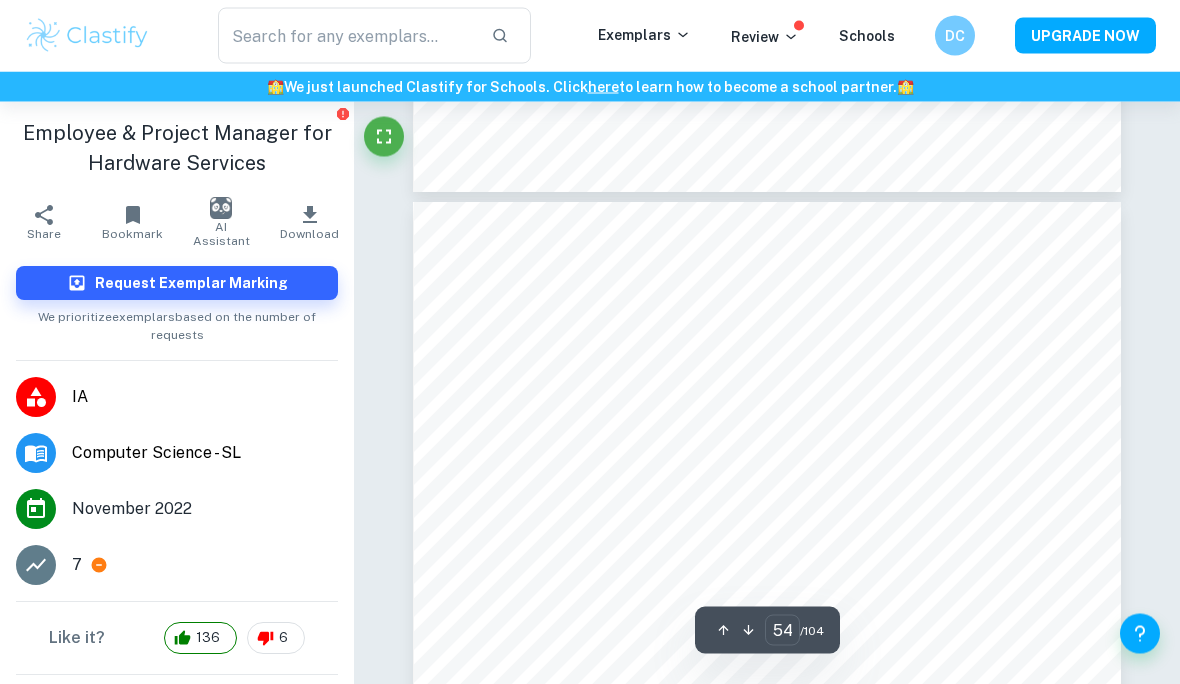 scroll, scrollTop: 54641, scrollLeft: 0, axis: vertical 